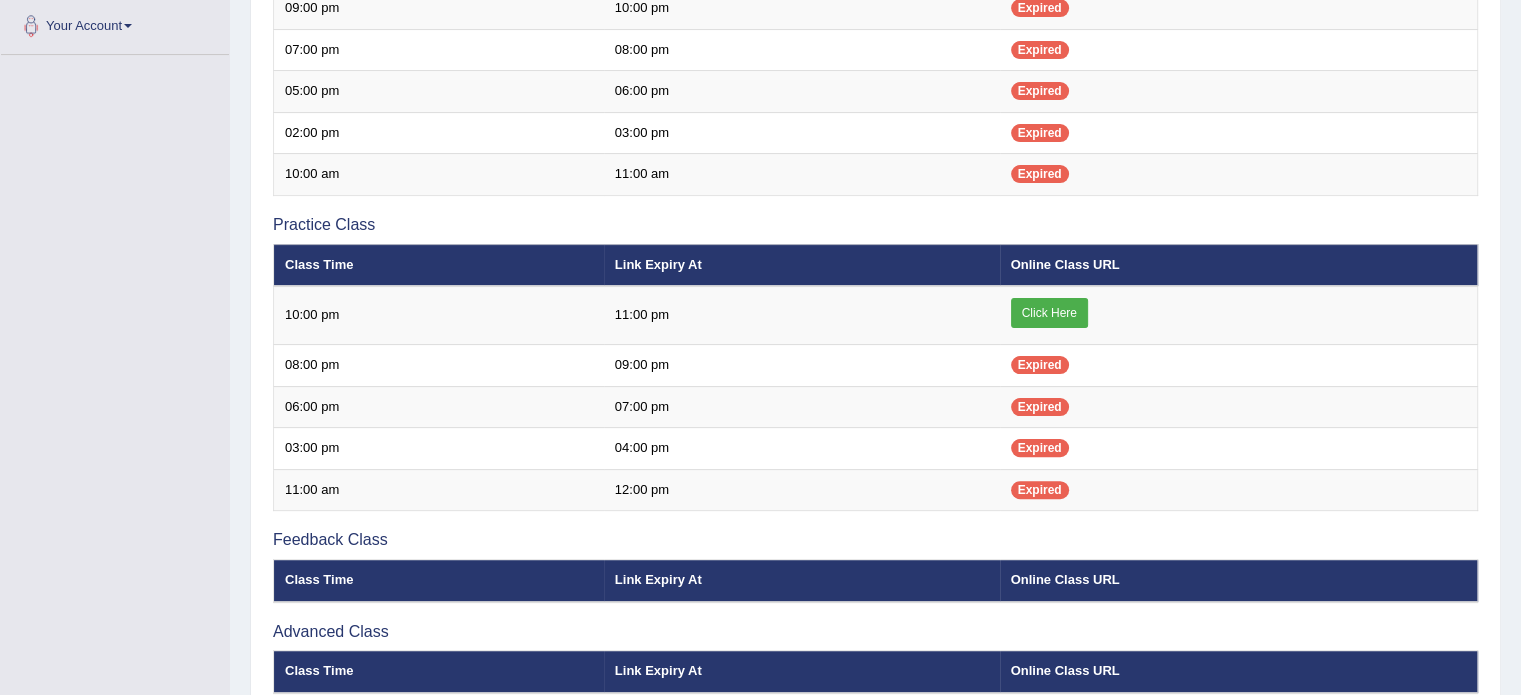 scroll, scrollTop: 500, scrollLeft: 0, axis: vertical 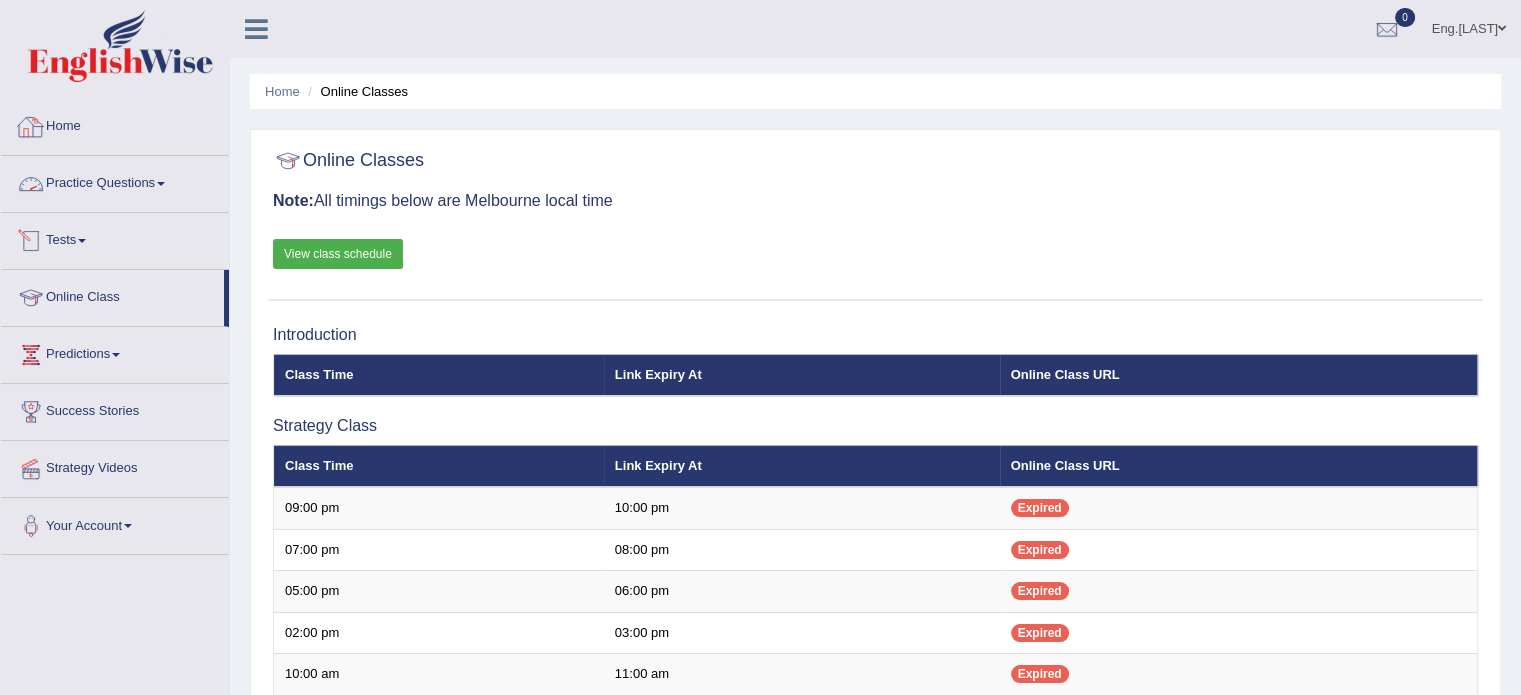 click on "Home" at bounding box center (115, 124) 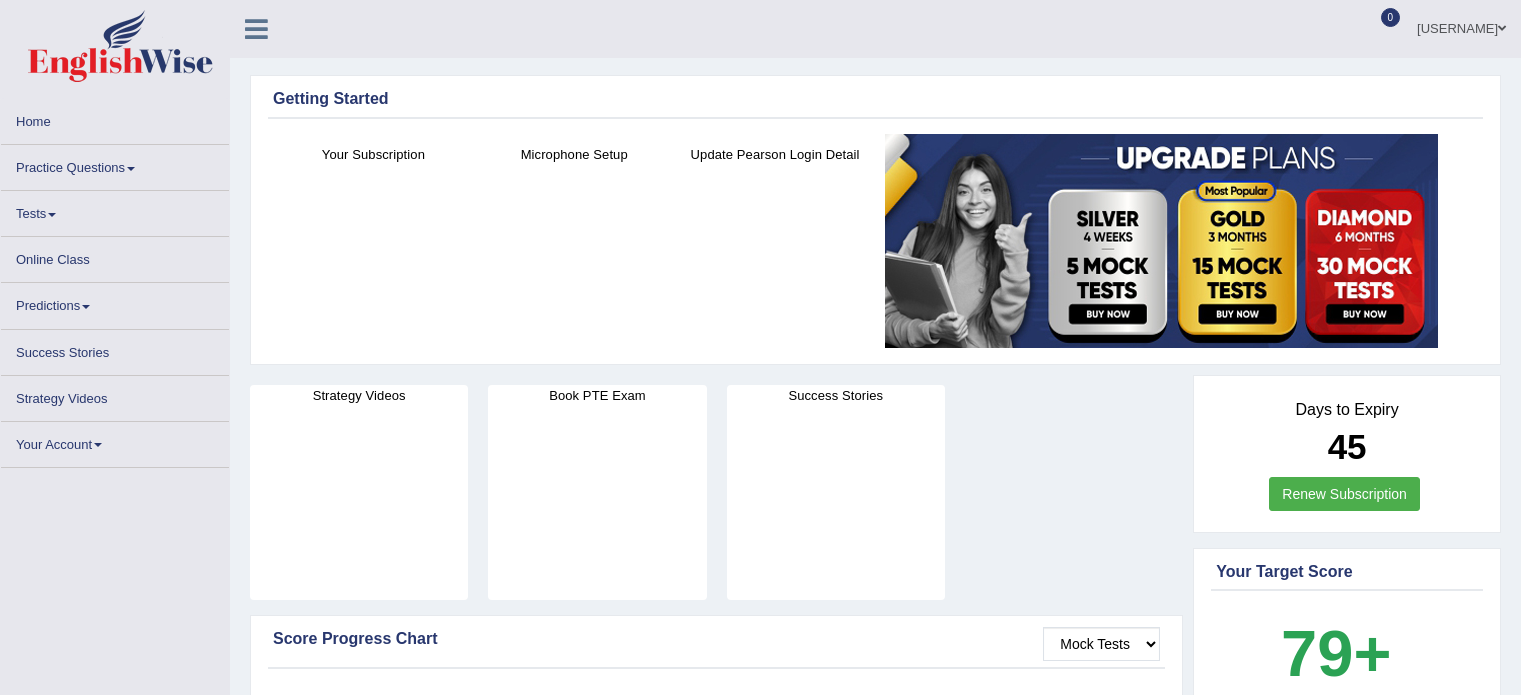 scroll, scrollTop: 0, scrollLeft: 0, axis: both 